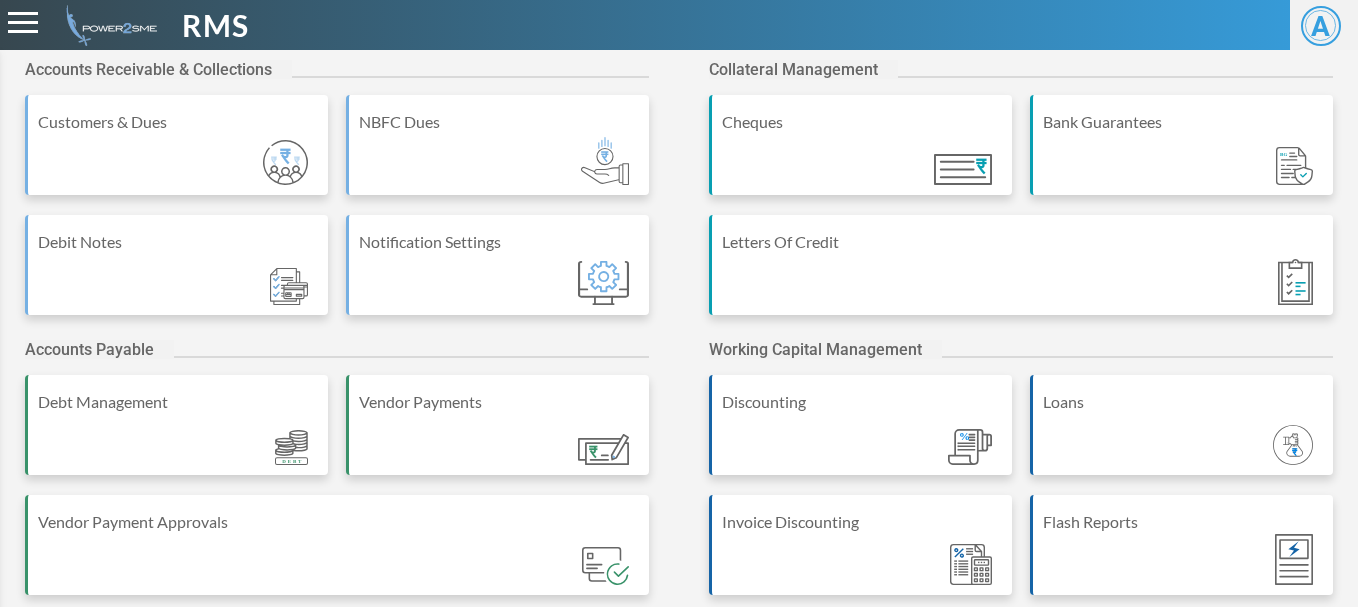 scroll, scrollTop: 0, scrollLeft: 0, axis: both 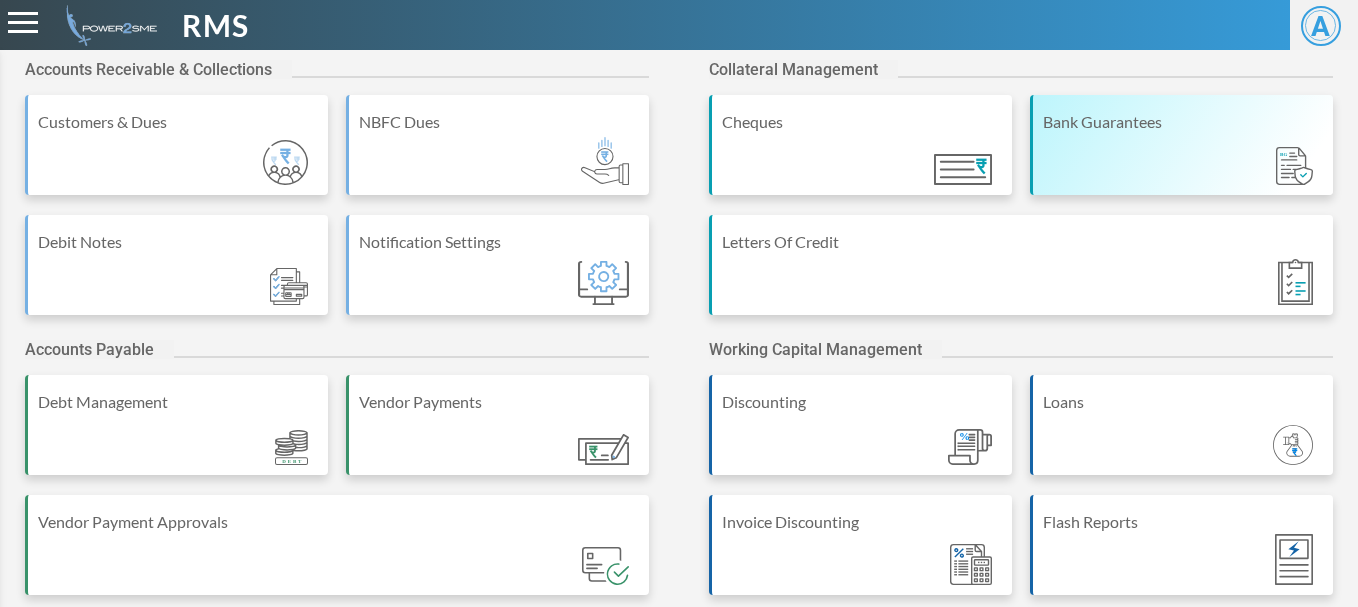 click on "Bank Guarantees" at bounding box center (1183, 122) 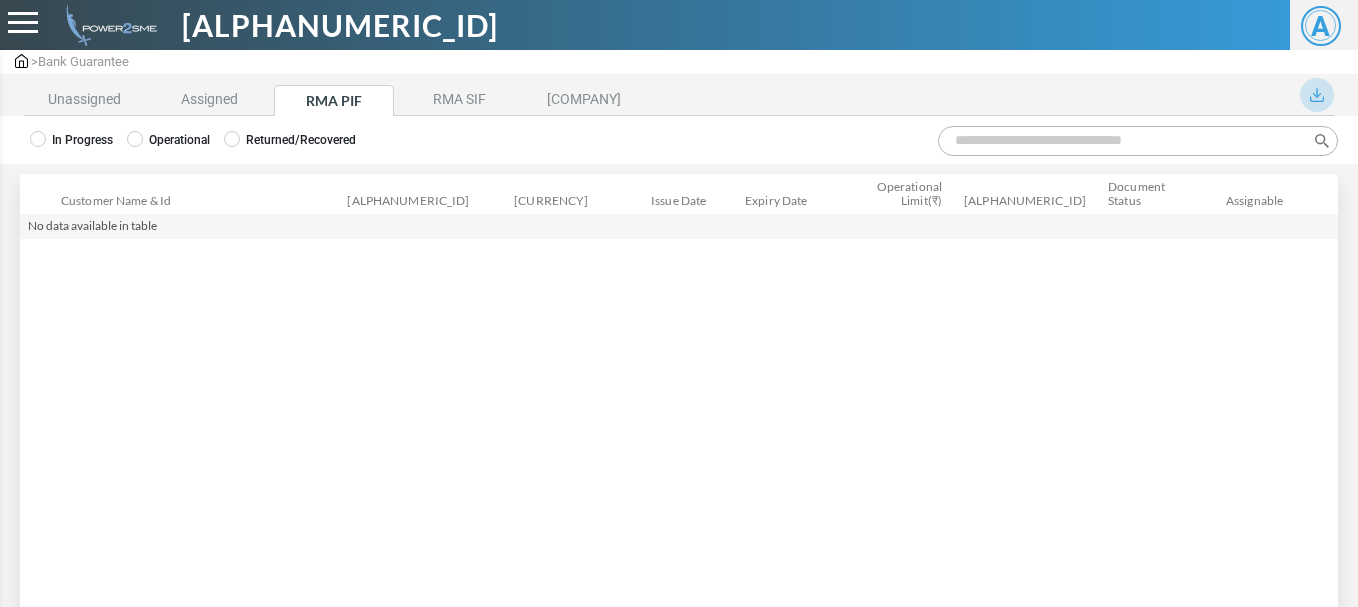 scroll, scrollTop: 0, scrollLeft: 0, axis: both 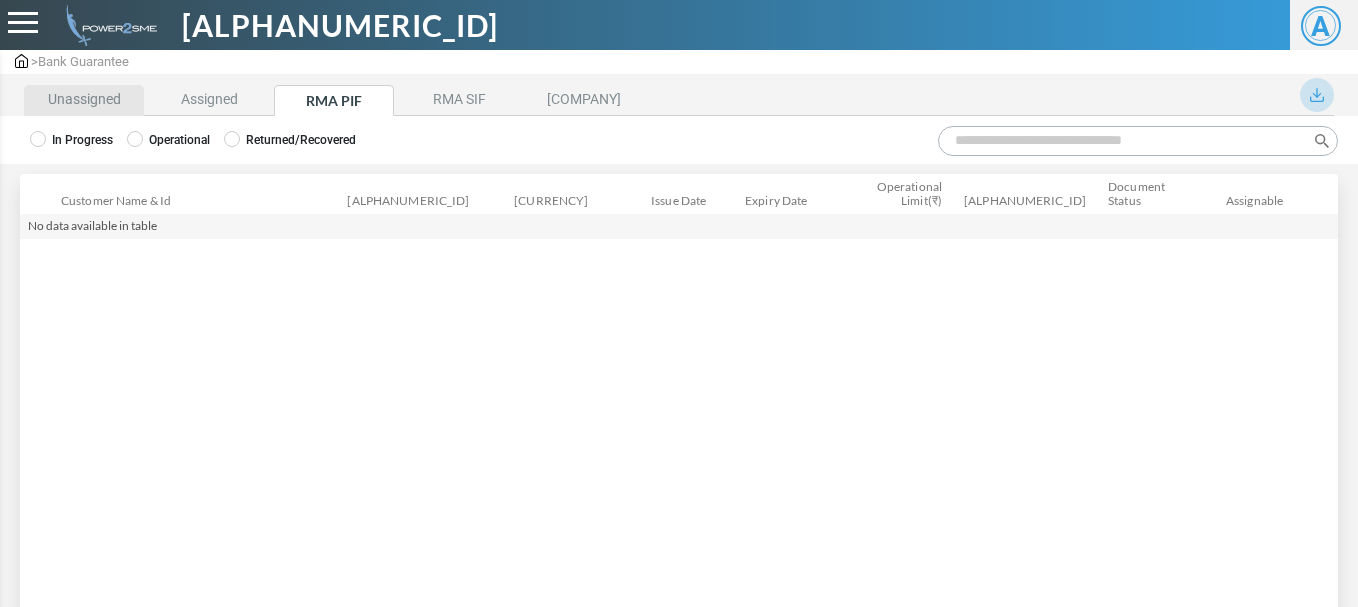 click on "Unassigned" at bounding box center (84, 100) 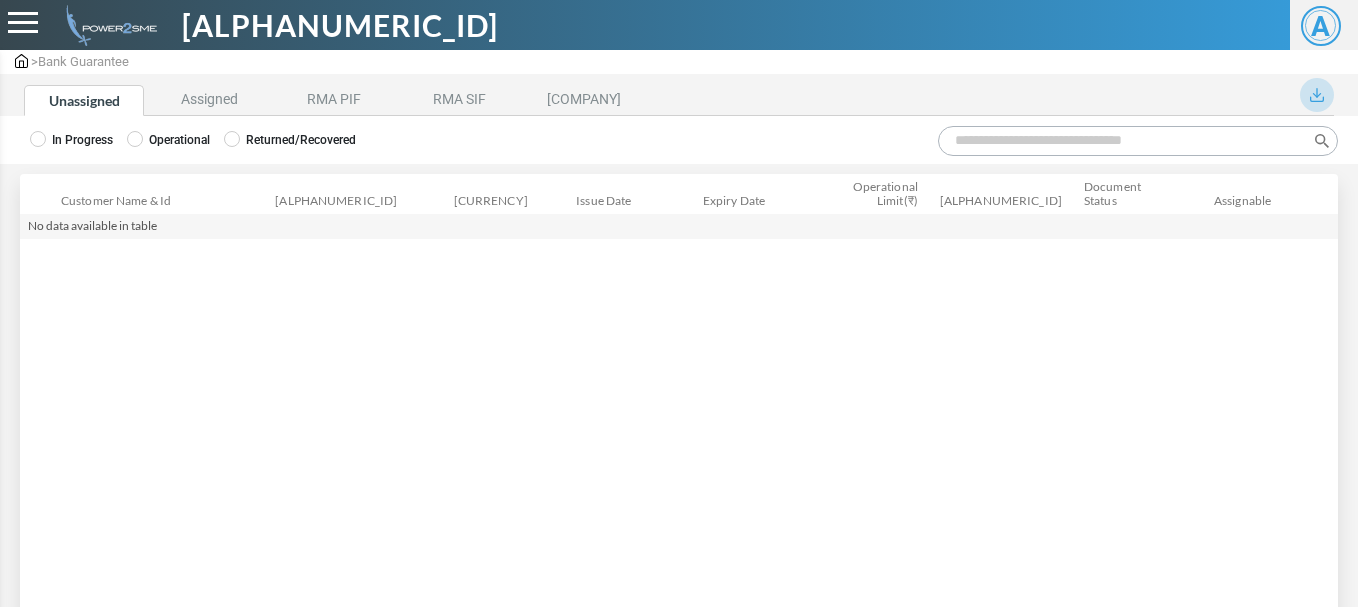 click on "[ALPHANUMERIC_ID]" at bounding box center [340, 25] 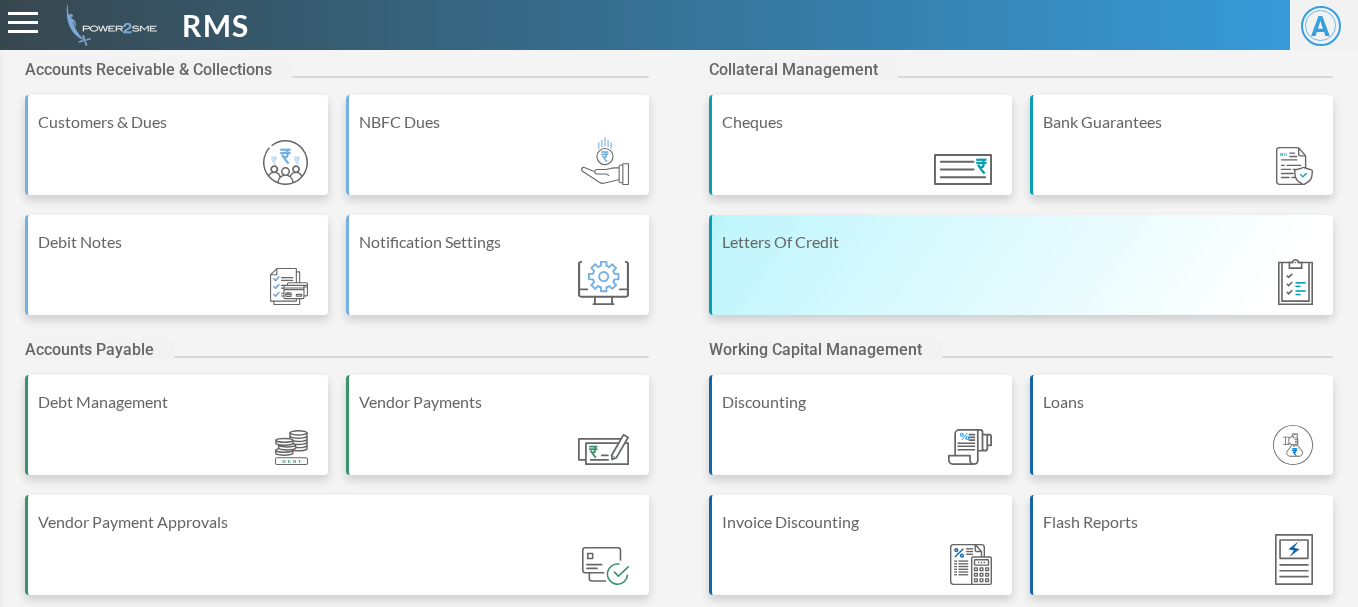 scroll, scrollTop: 0, scrollLeft: 0, axis: both 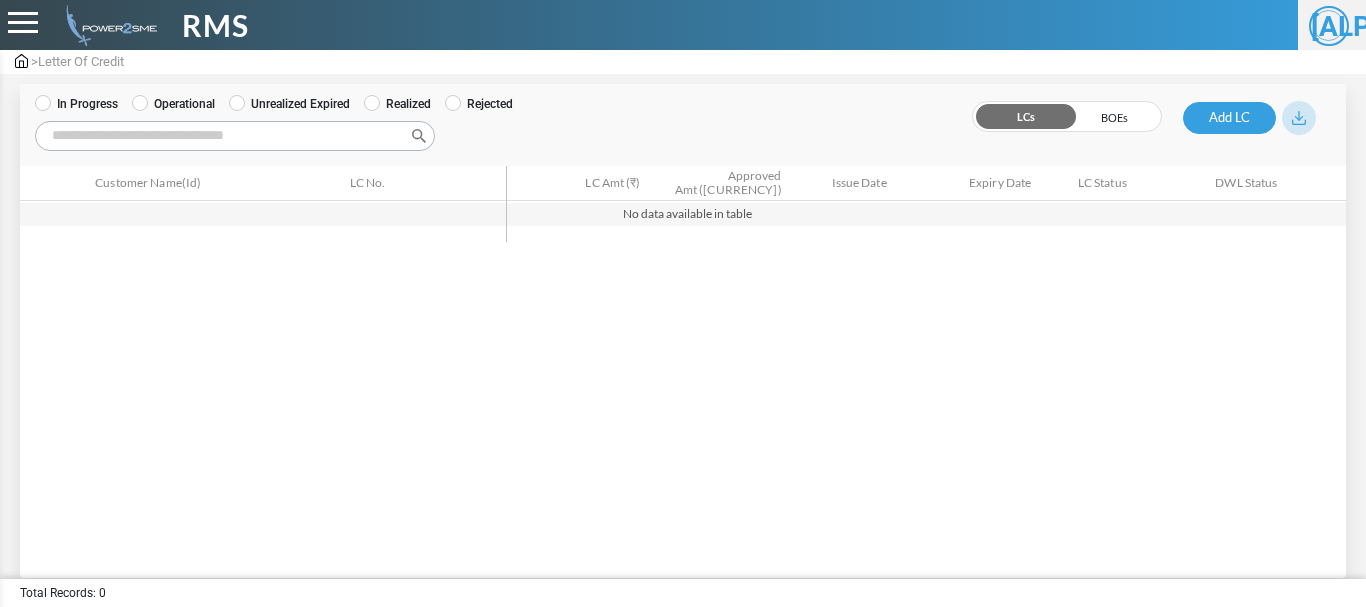 click on "Operational" at bounding box center [76, 104] 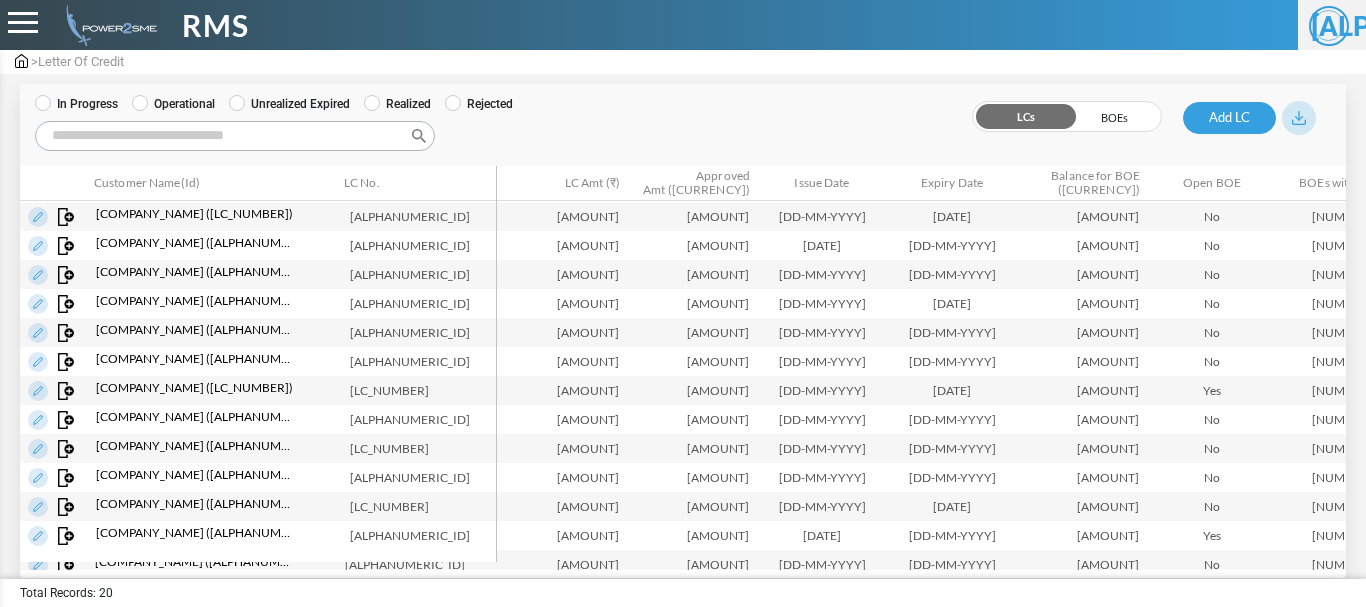 click on "Search:" at bounding box center [235, 136] 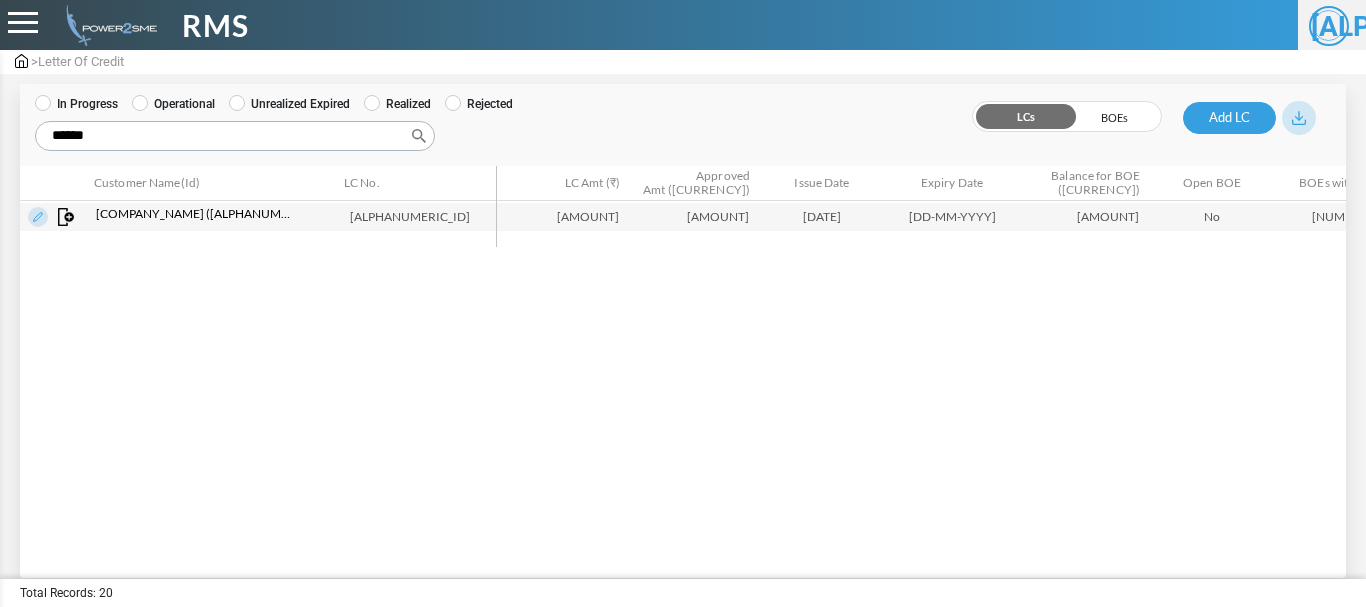 type on "******" 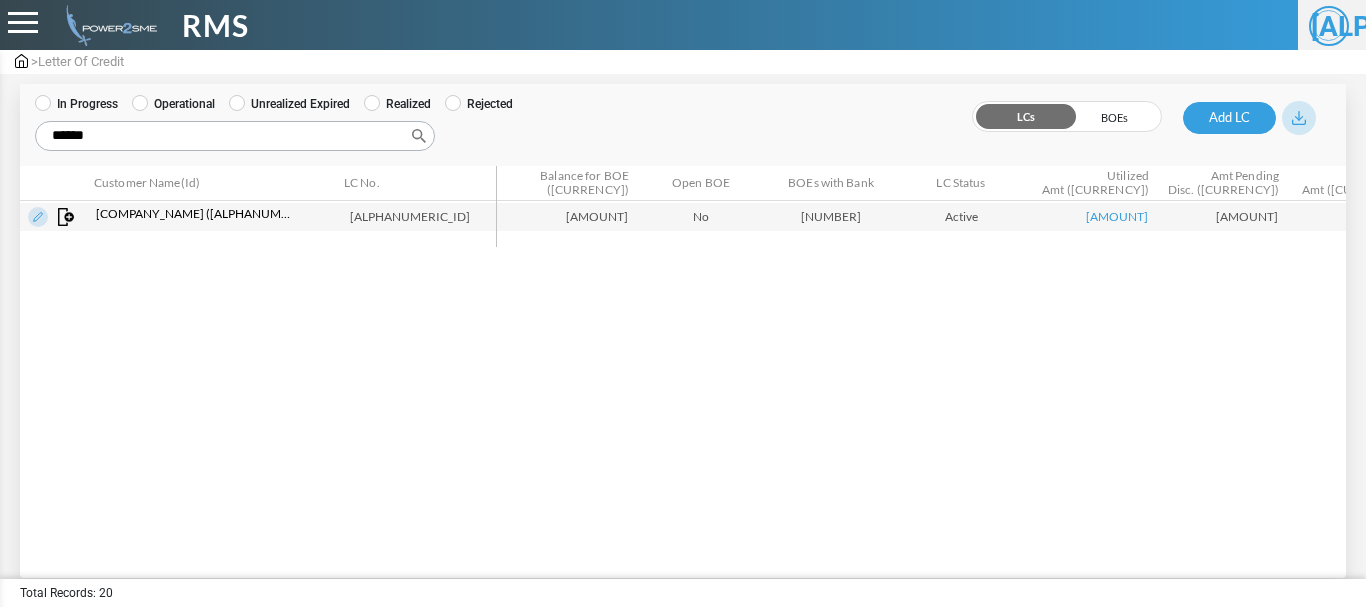 scroll, scrollTop: 0, scrollLeft: 581, axis: horizontal 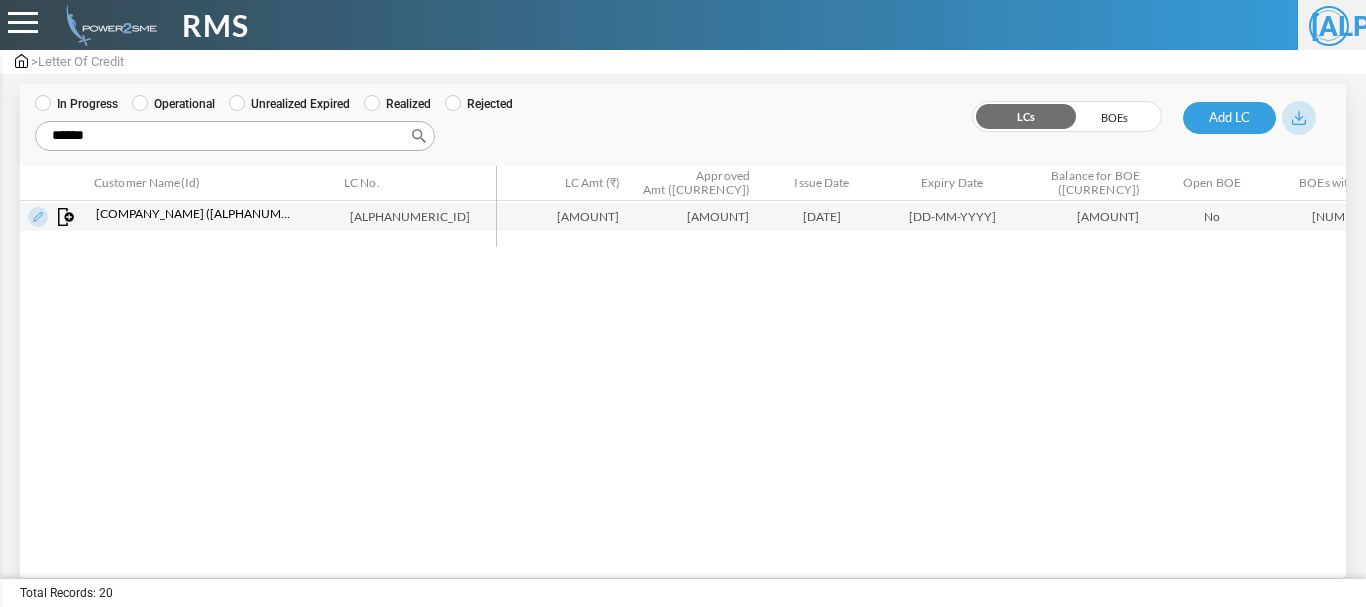click on "Customer Name(Id) LC No. LC Amt (₹) Approved   Amt (₹)
Issue Date Expiry Date Balance for BOE (₹) Open BOE BOEs with Bank LC Status Utilized   Amt (₹)
Amt Pending    Disc.  (₹)
Remaining   Amt (₹)
1110 Ferreterro India Private Limited (ACC0005516)   Ferreterro India Private Limited ( ACC0005516 ) 088LC03251780002 56,50,000.00 62,15,000.00 27-06-2025 29-08-2025 18,15,460.00 No 1 Active 43,99,540.00 43,99,540.00 18,15,460.00" at bounding box center (683, 386) 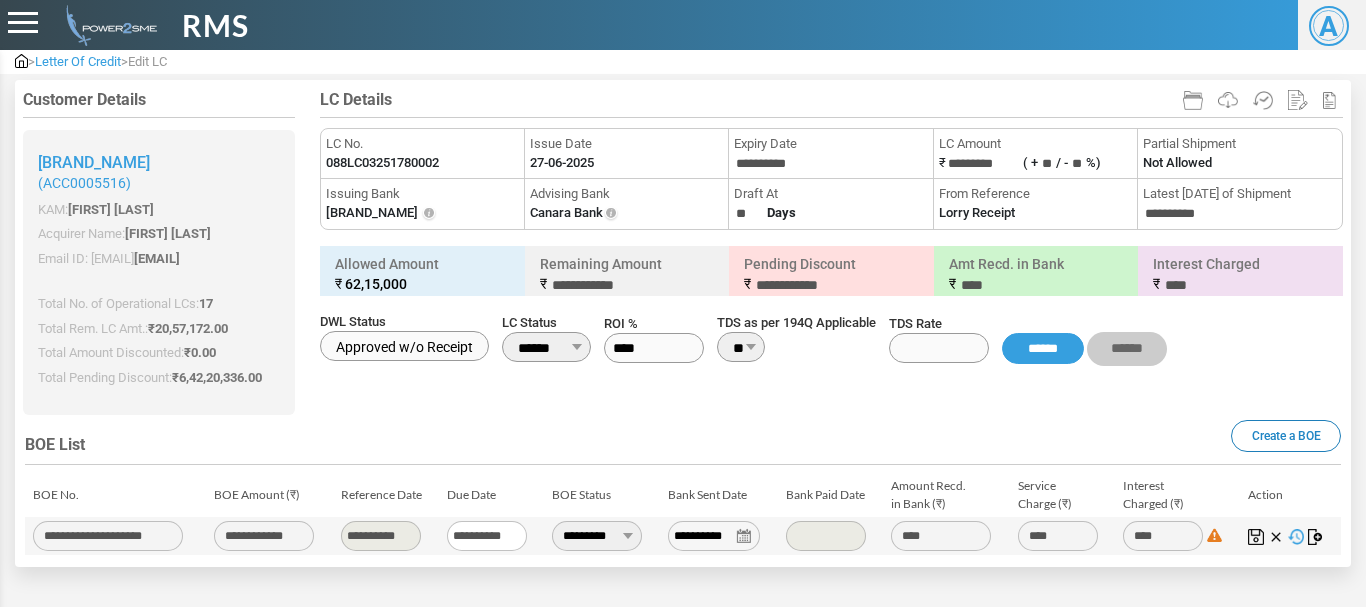 scroll, scrollTop: 0, scrollLeft: 0, axis: both 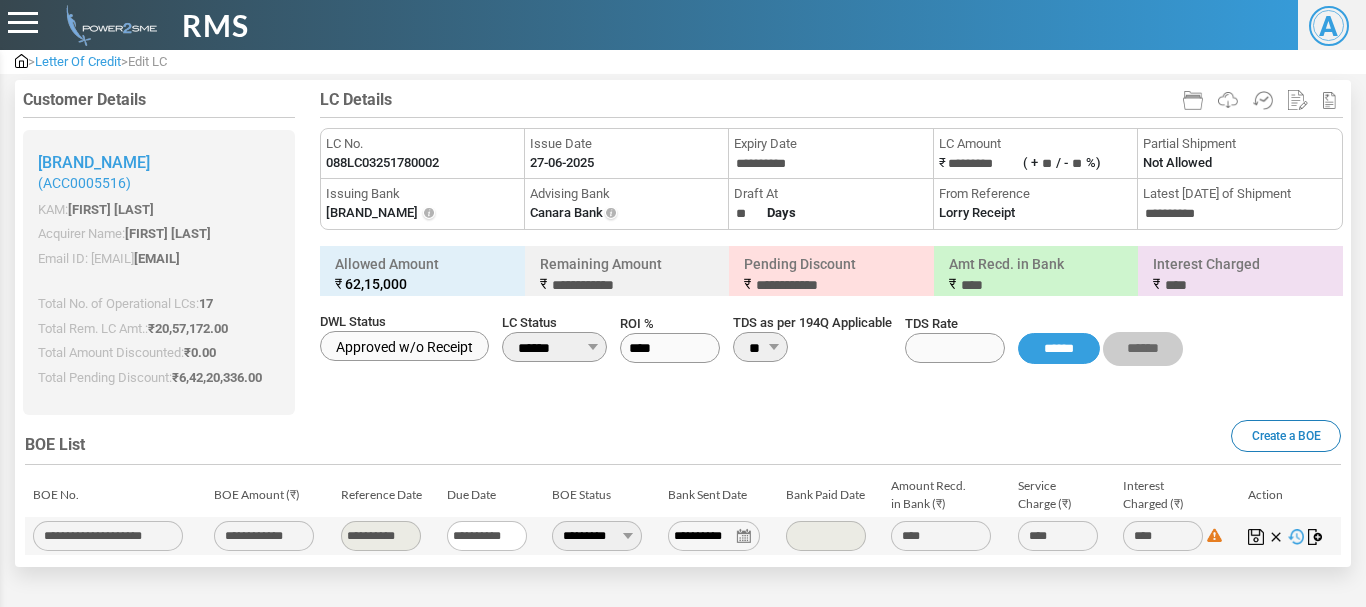 click on "BOE List   Create a BOE" at bounding box center [683, 445] 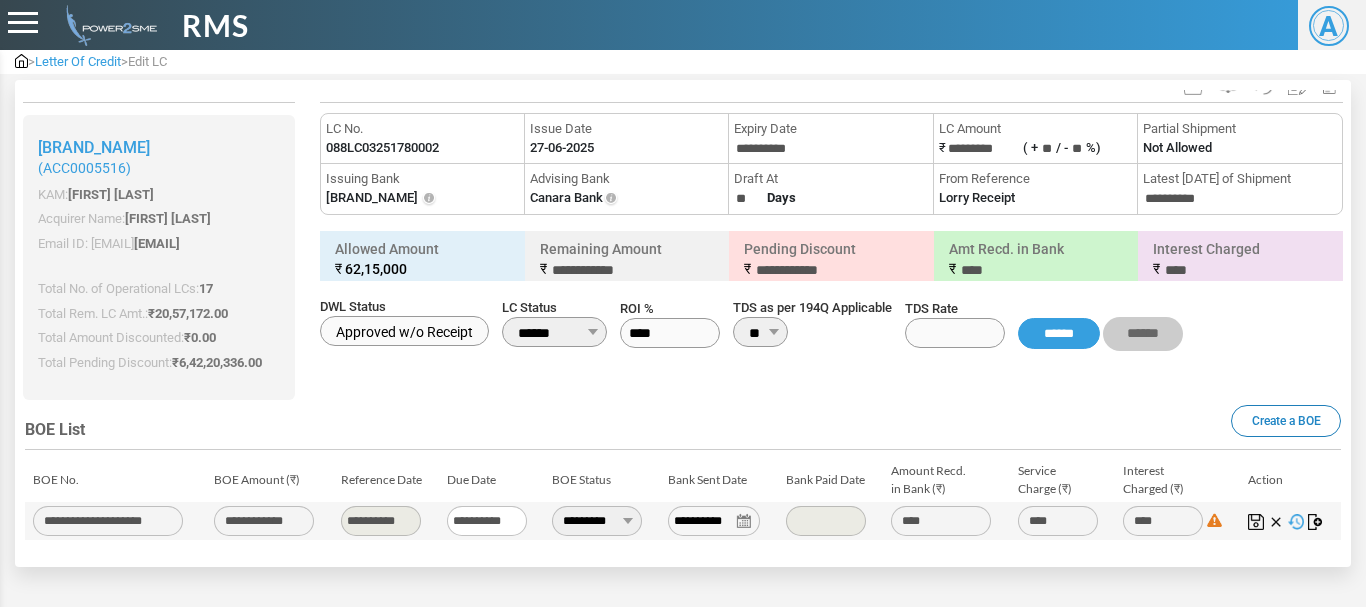 scroll, scrollTop: 34, scrollLeft: 0, axis: vertical 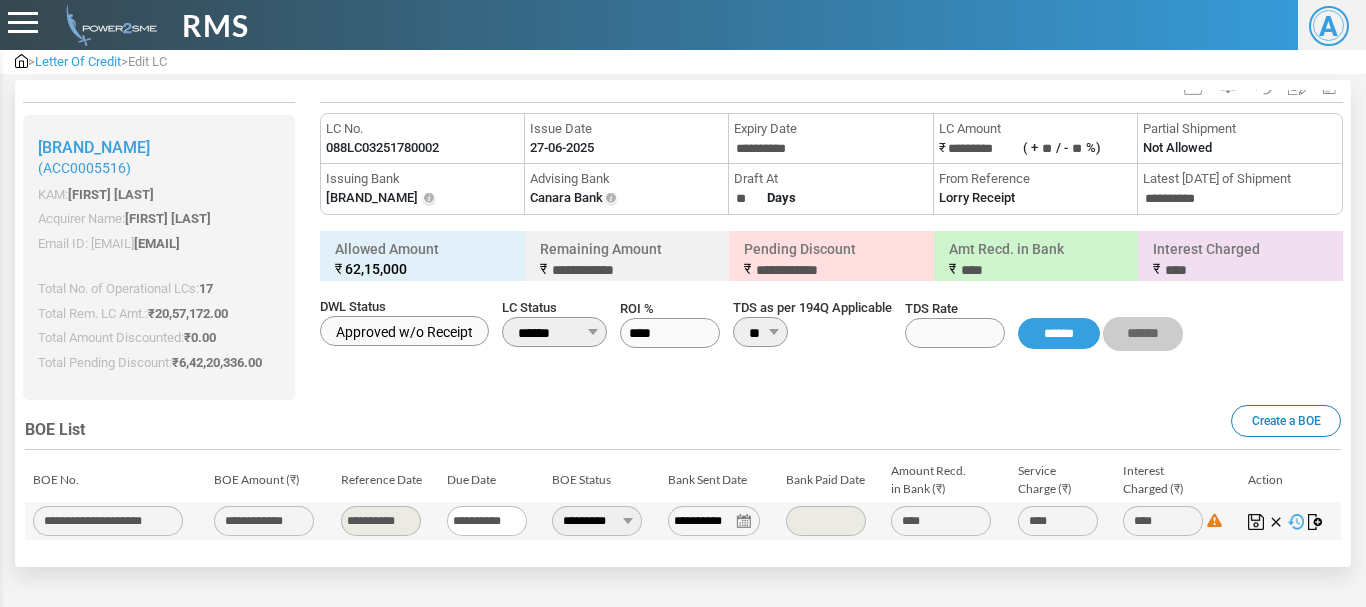 click on "**********" at bounding box center [683, 483] 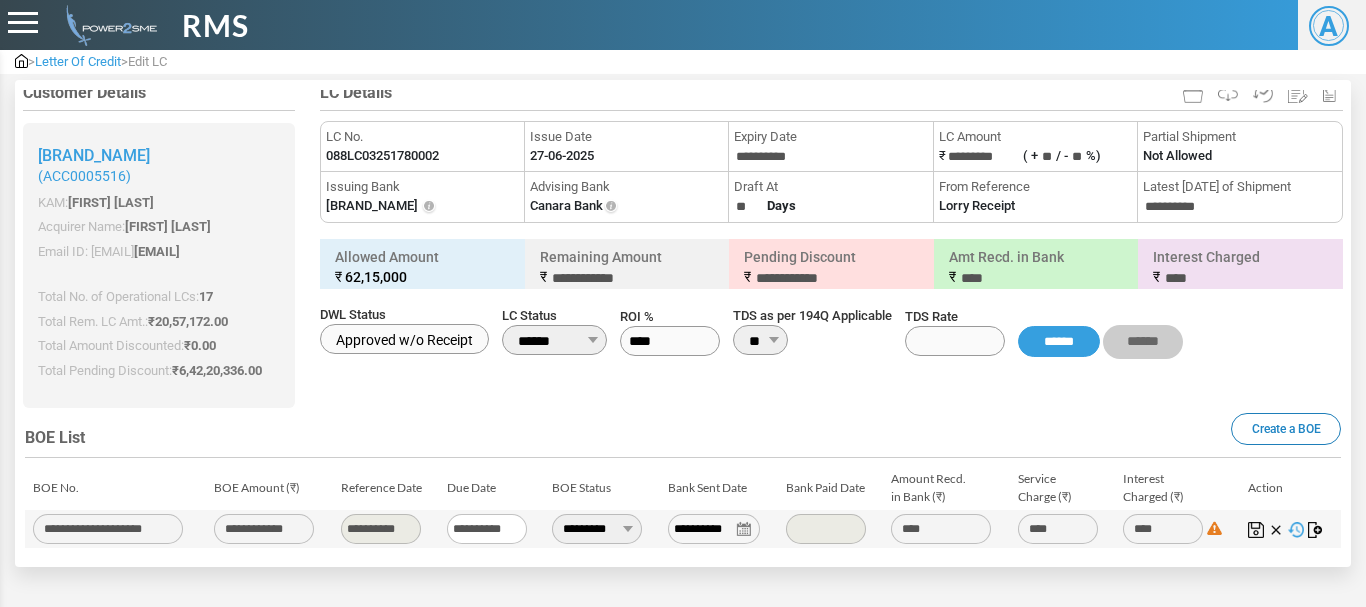 scroll, scrollTop: 0, scrollLeft: 0, axis: both 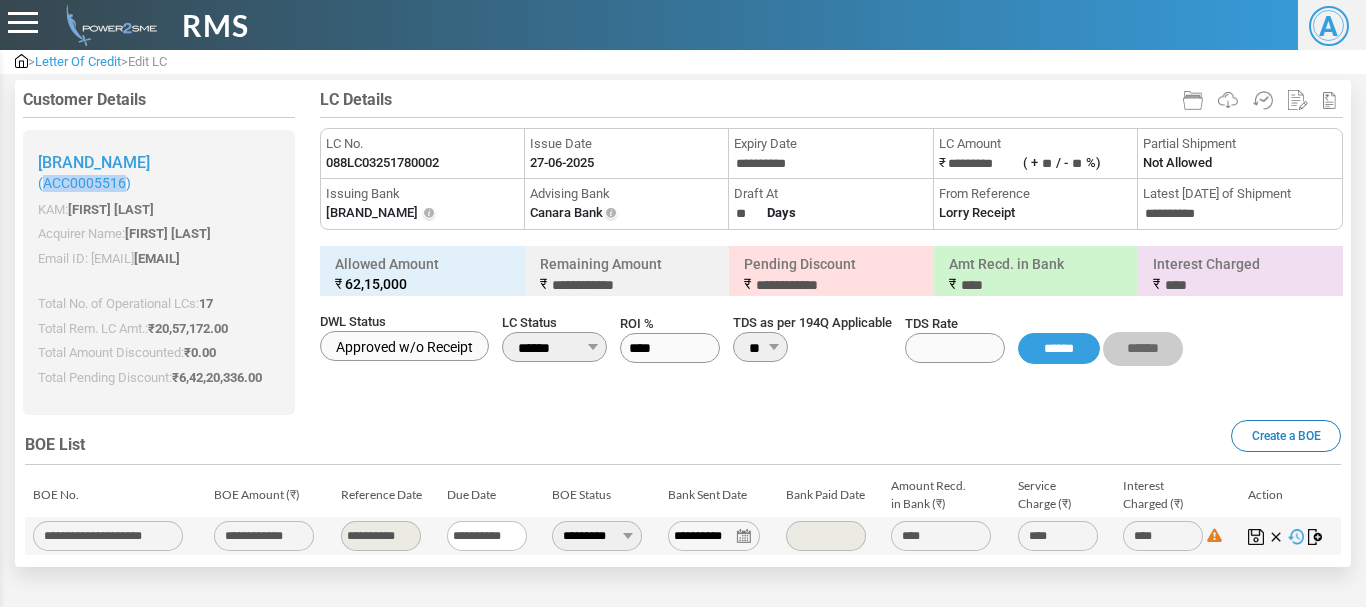 drag, startPoint x: 127, startPoint y: 200, endPoint x: 46, endPoint y: 202, distance: 81.02469 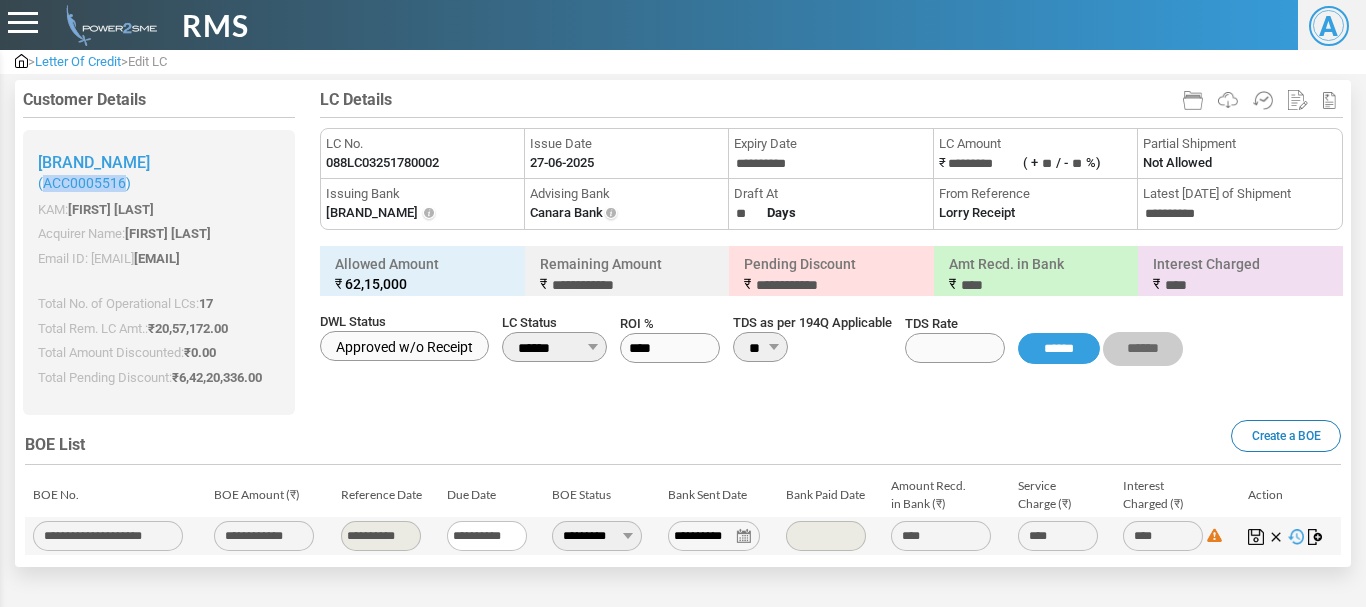 click on "(ACC0005516)" at bounding box center [159, 183] 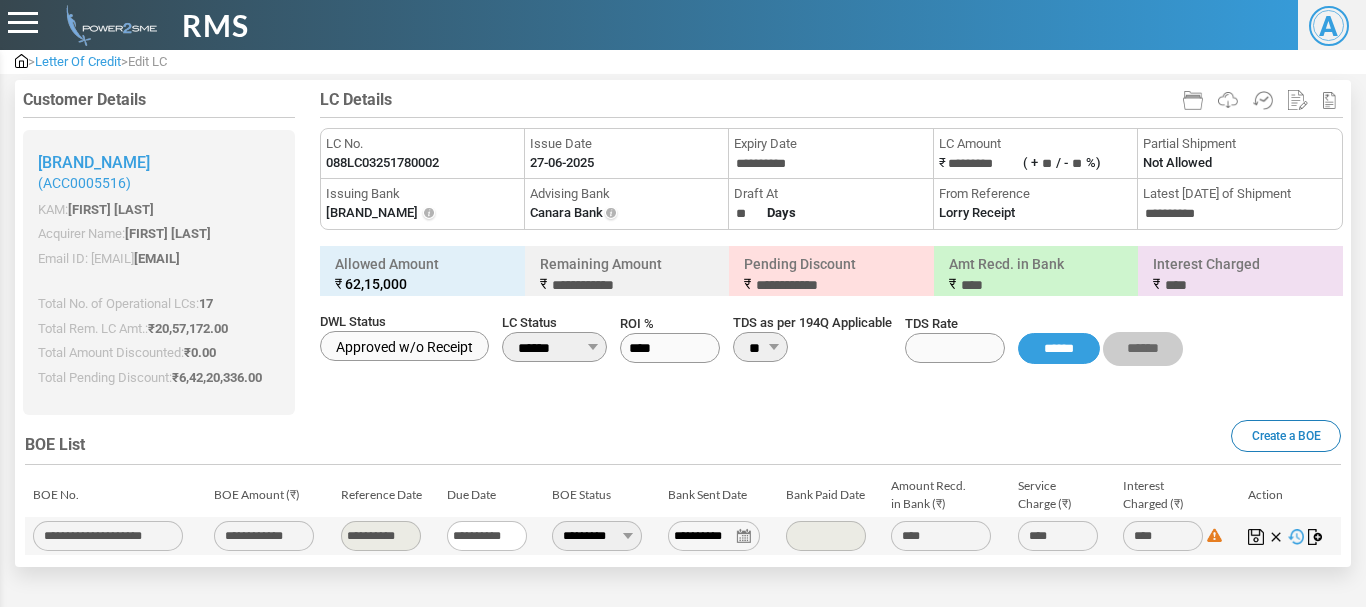click on "**********" at bounding box center (683, 498) 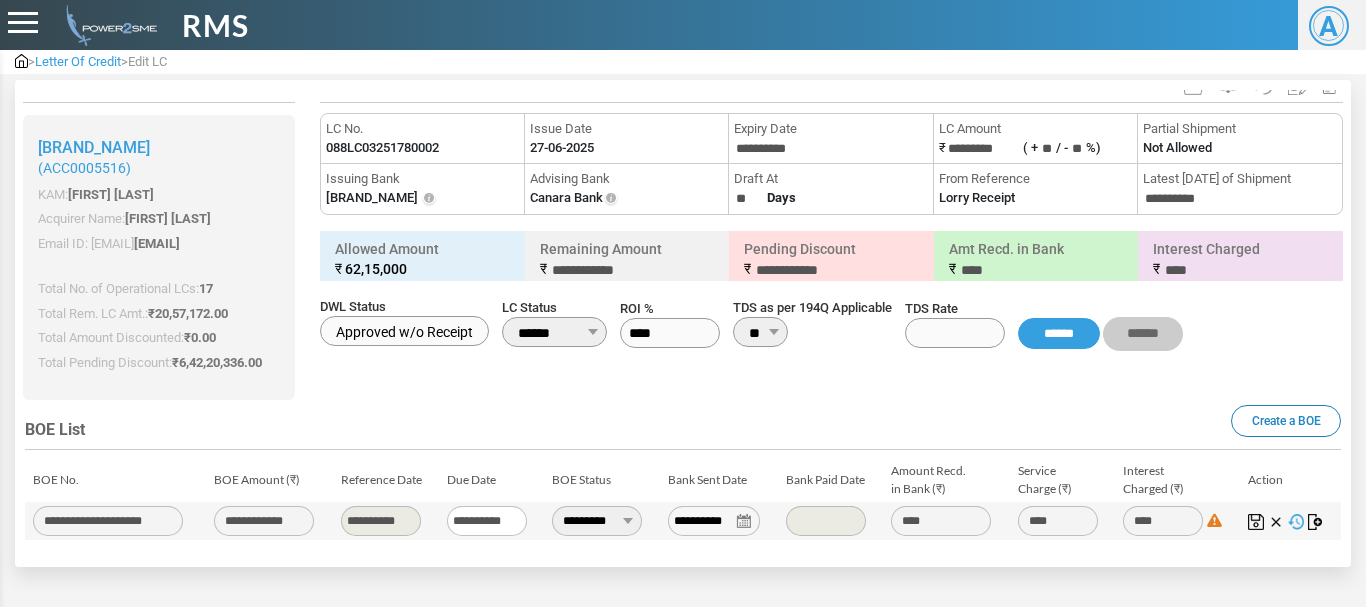 scroll, scrollTop: 34, scrollLeft: 0, axis: vertical 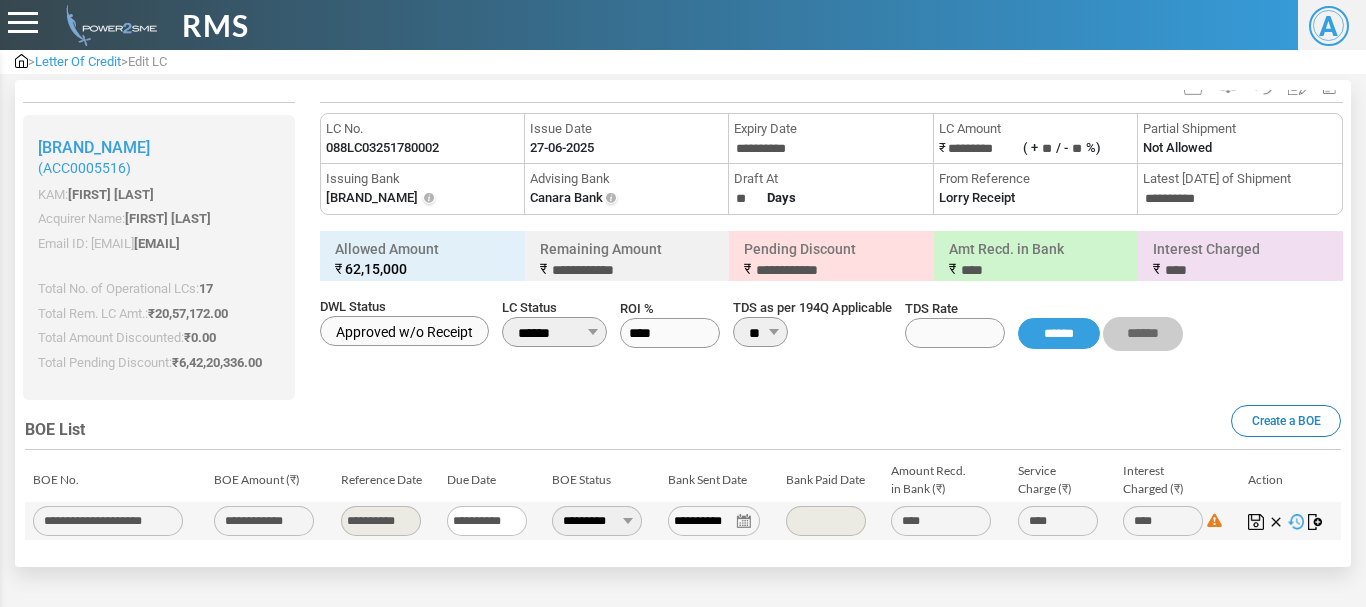 click on "**********" at bounding box center [683, 483] 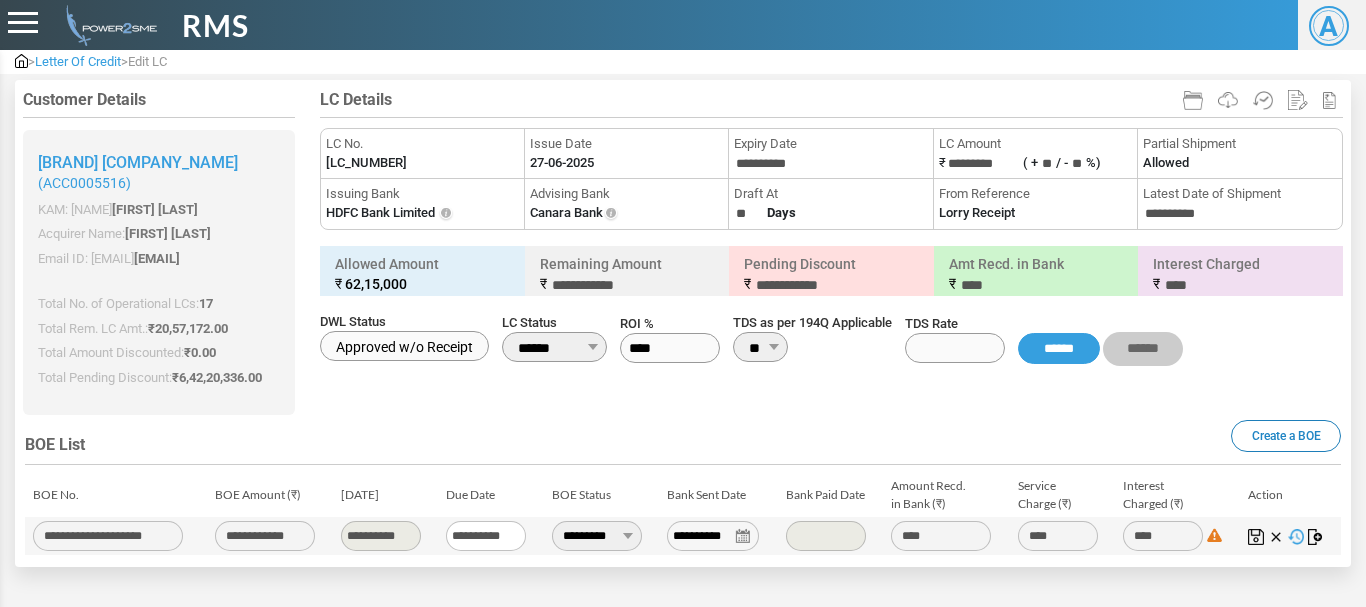 scroll, scrollTop: 0, scrollLeft: 0, axis: both 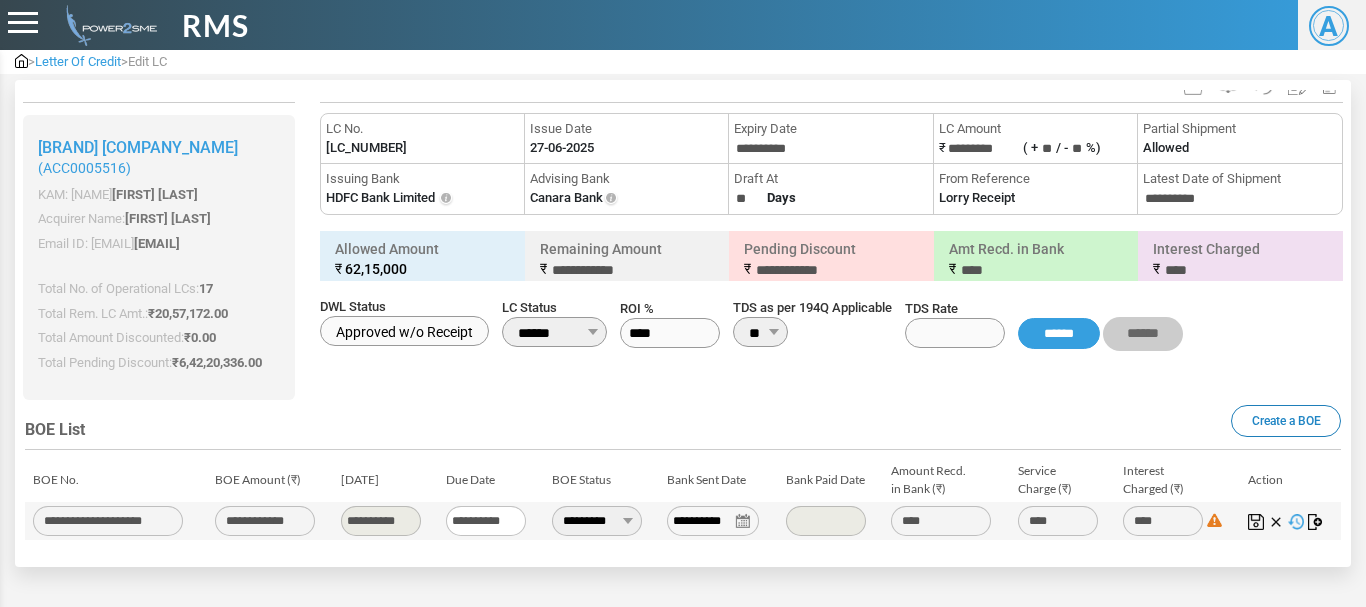 click at bounding box center (683, 238) 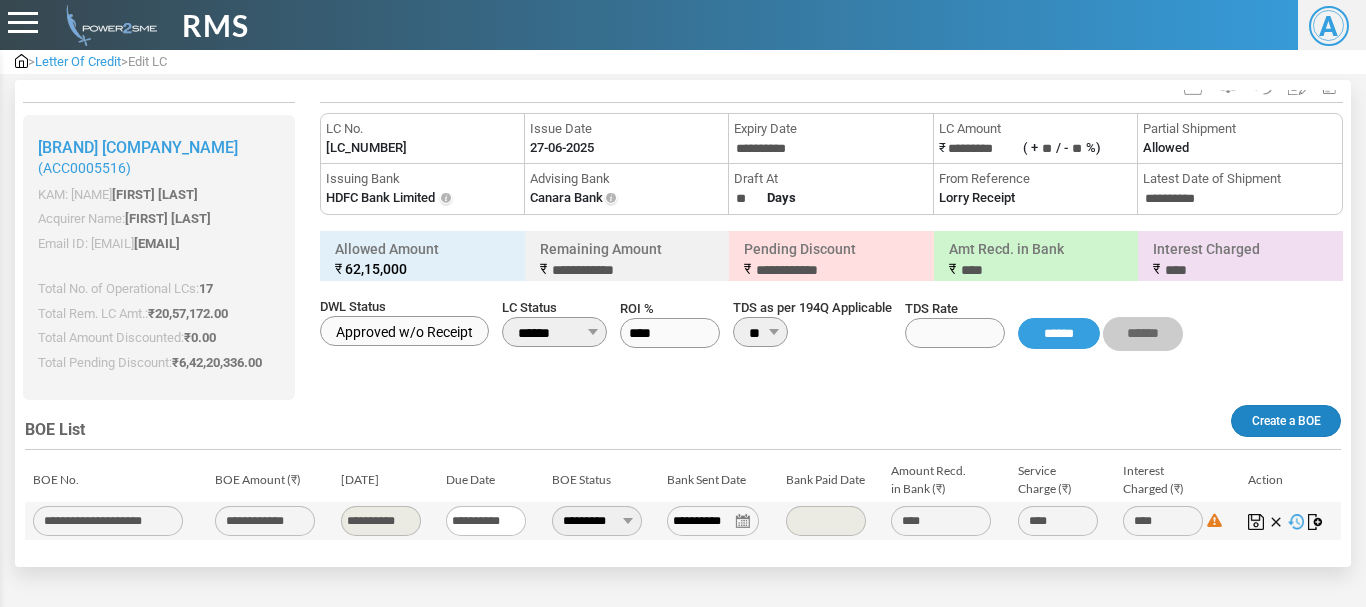 click on "Create a BOE" at bounding box center [1286, 421] 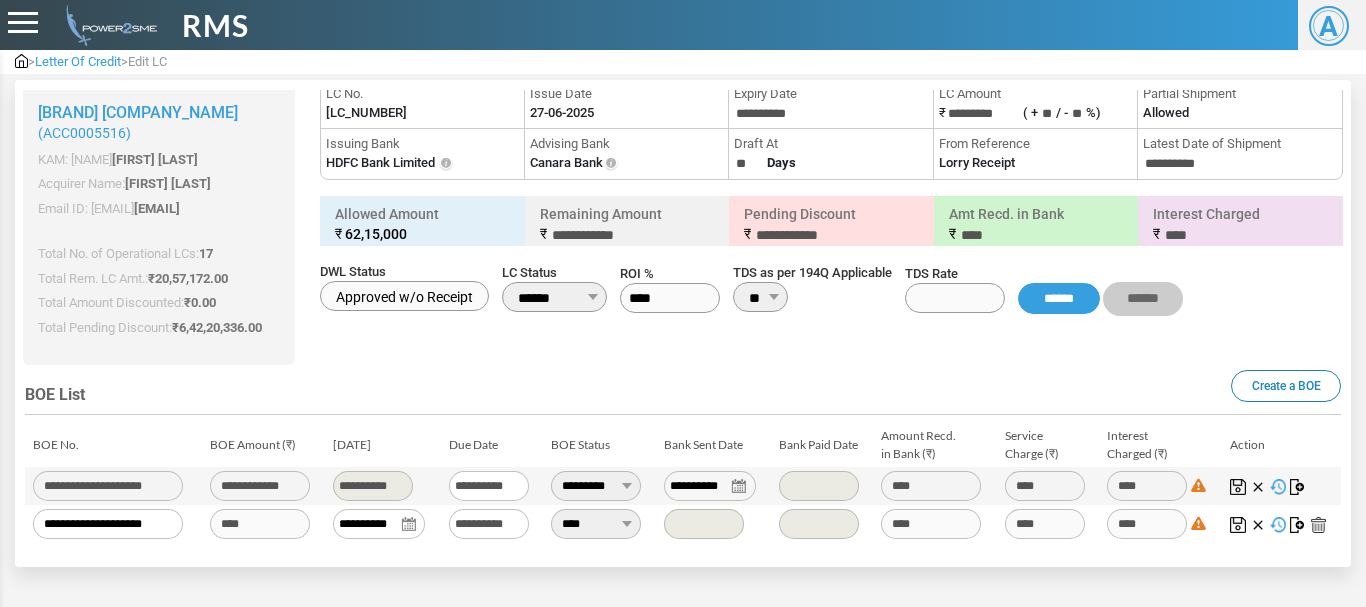 scroll, scrollTop: 72, scrollLeft: 0, axis: vertical 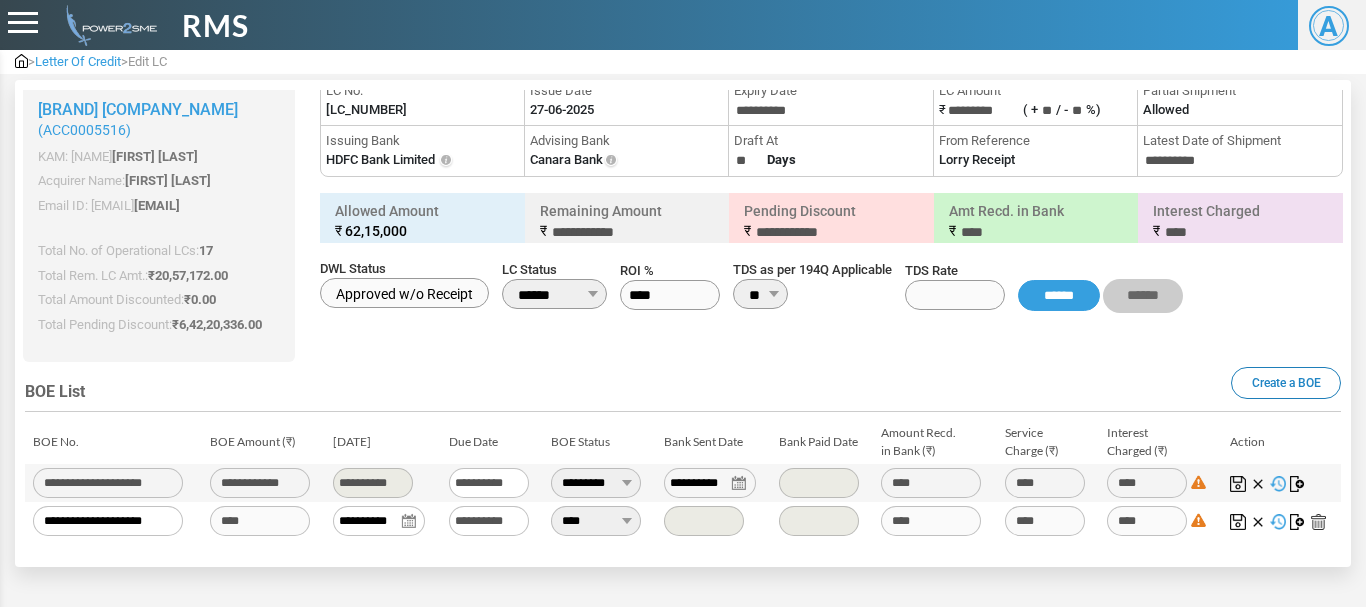 click at bounding box center [1318, 522] 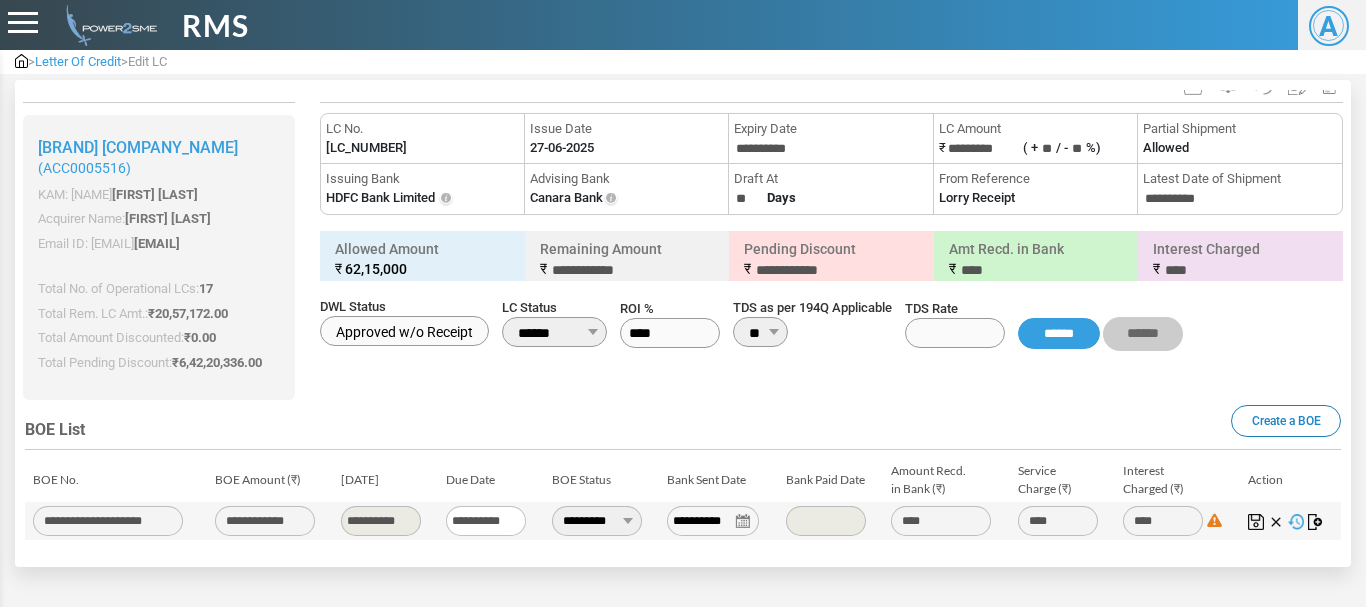 click on "**********" at bounding box center (683, 483) 